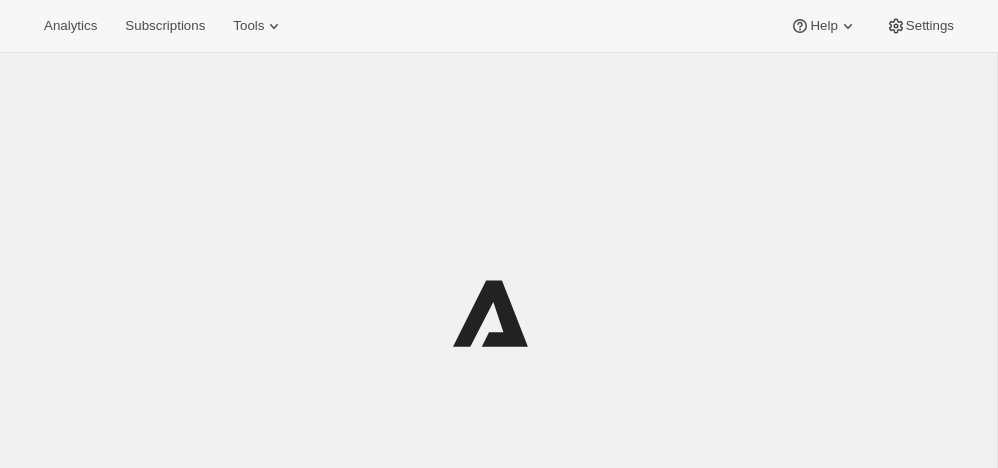 scroll, scrollTop: 0, scrollLeft: 0, axis: both 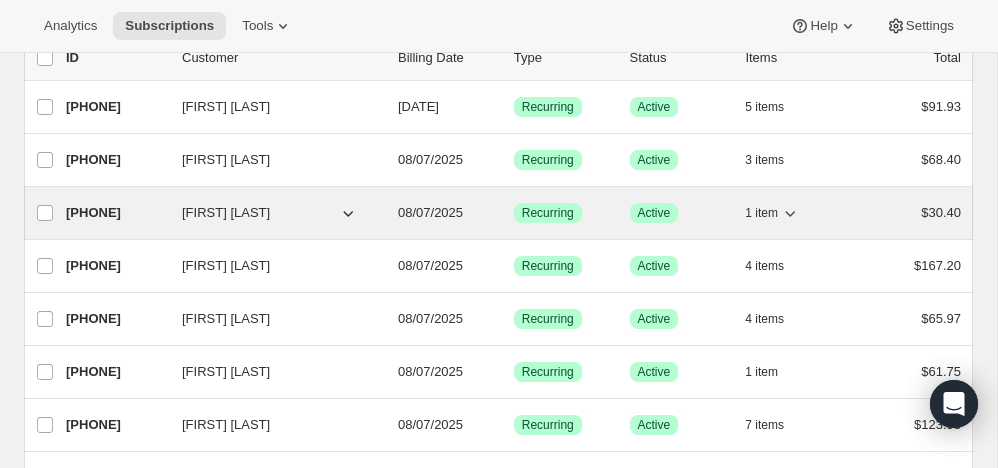 click on "[FIRST] [LAST]" at bounding box center [282, 213] 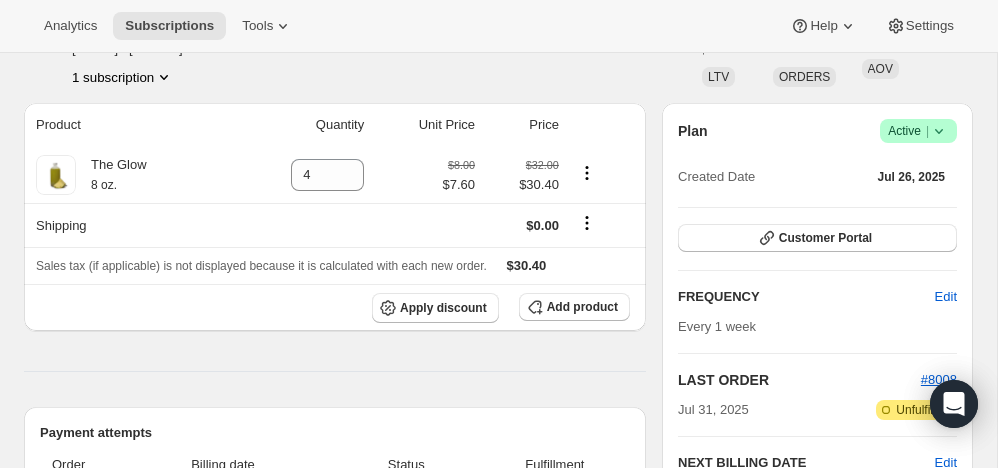 scroll, scrollTop: 187, scrollLeft: 0, axis: vertical 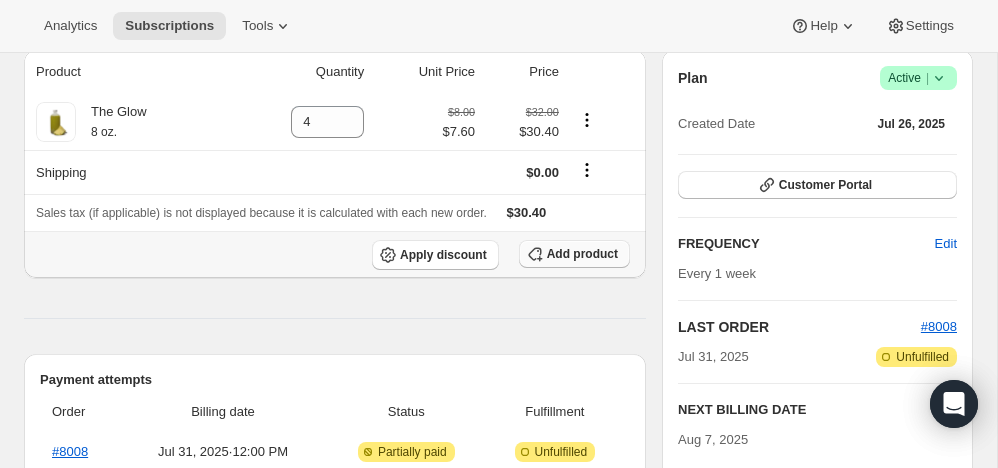 click on "Add product" at bounding box center (582, 254) 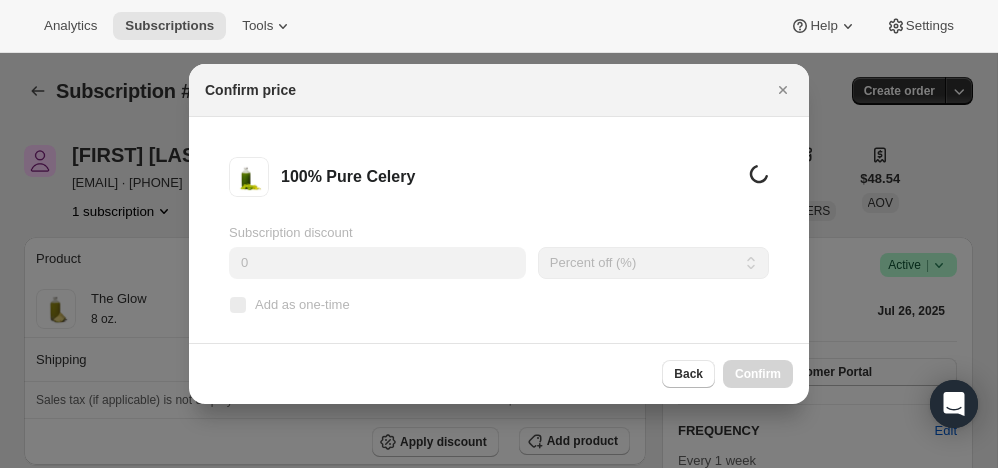 scroll, scrollTop: 0, scrollLeft: 0, axis: both 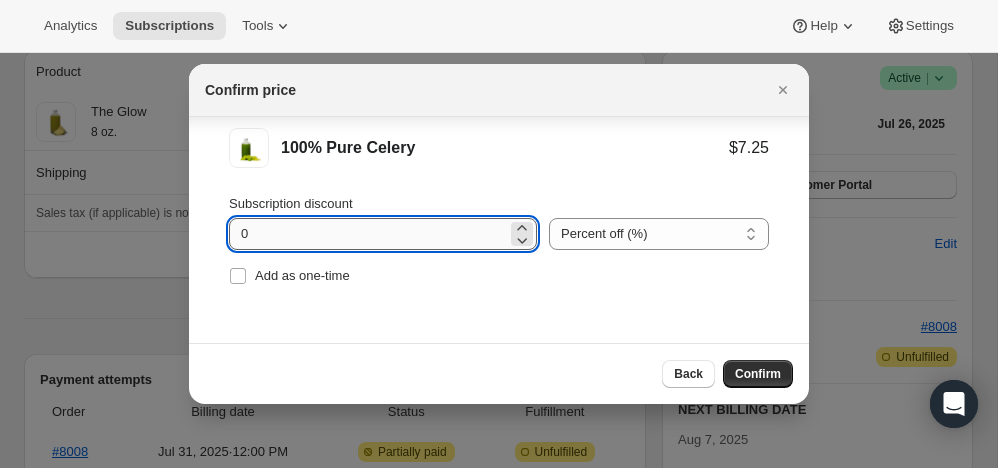click on "0" at bounding box center [368, 234] 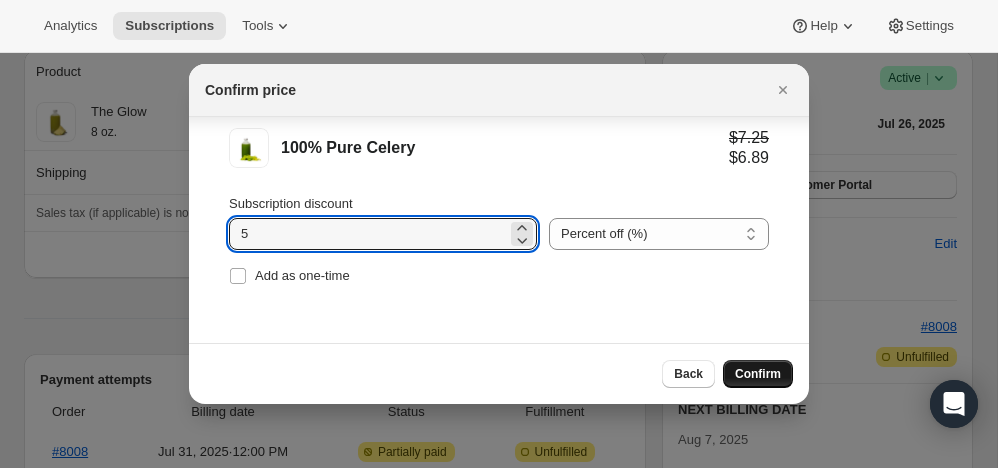 type on "5" 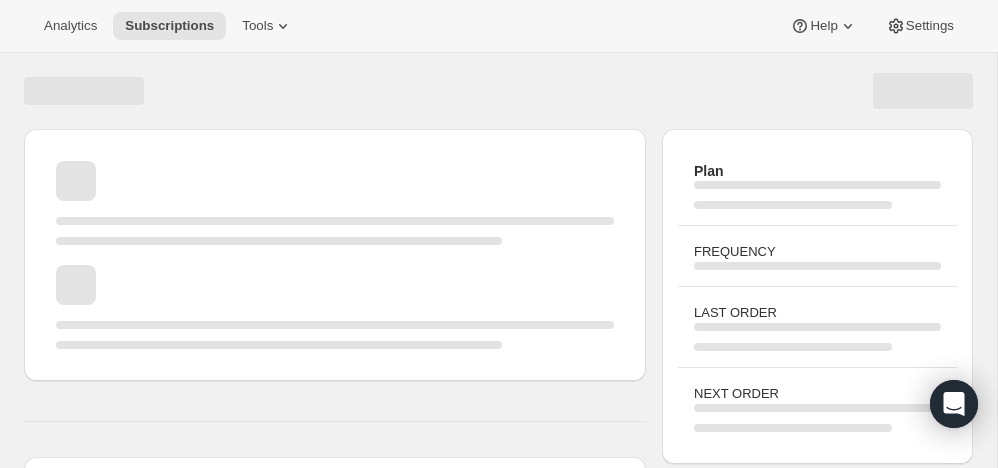 scroll, scrollTop: 187, scrollLeft: 0, axis: vertical 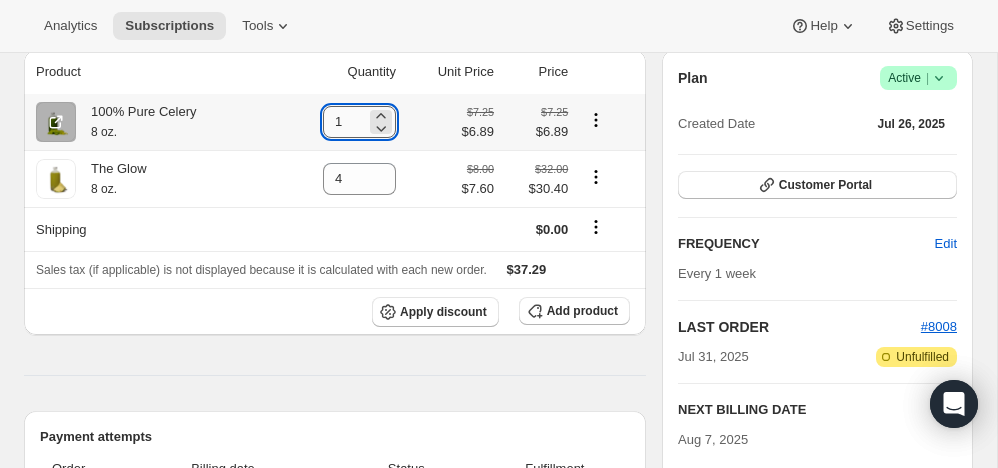click on "1" at bounding box center (344, 122) 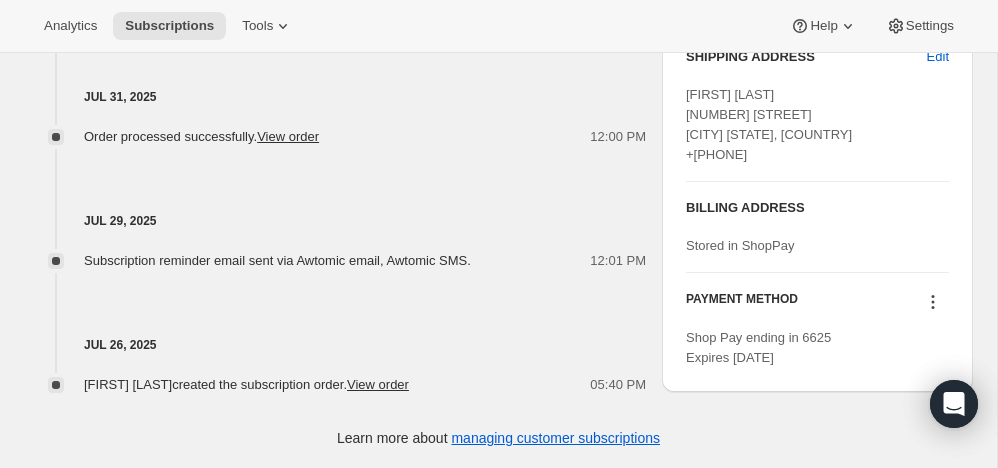 scroll, scrollTop: 0, scrollLeft: 0, axis: both 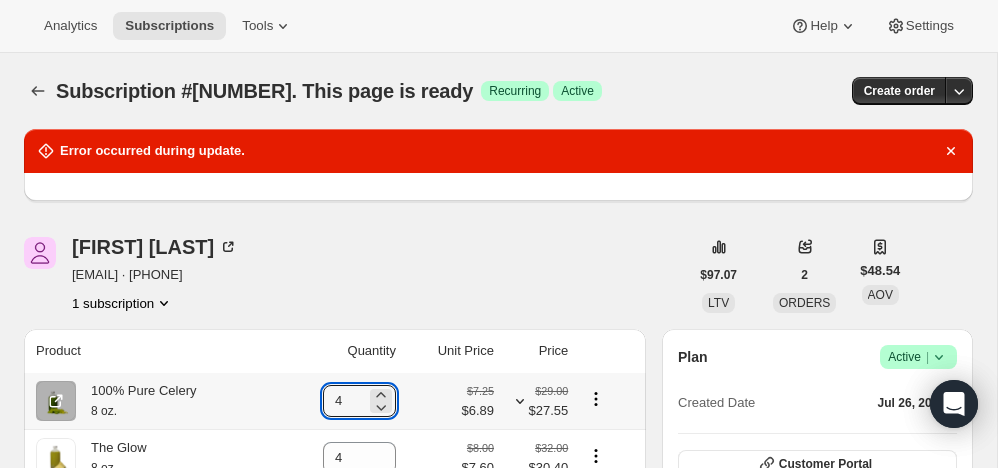 type on "4" 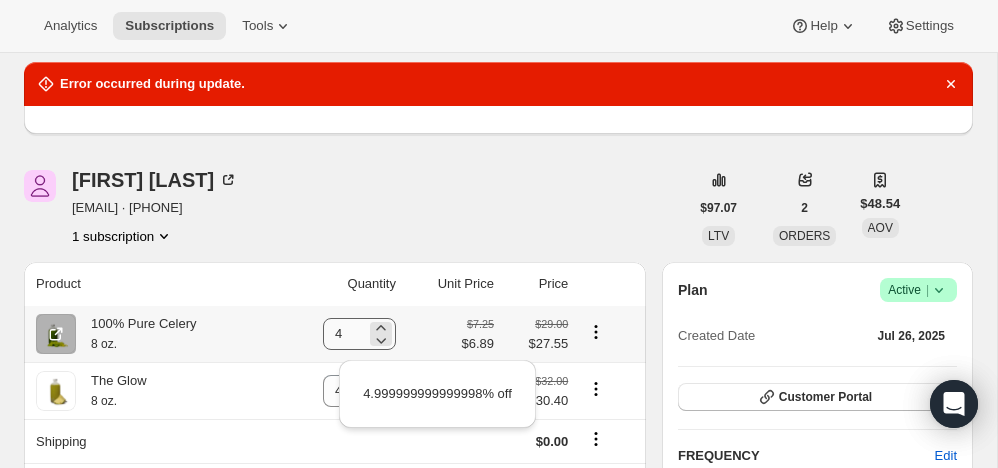 scroll, scrollTop: 86, scrollLeft: 0, axis: vertical 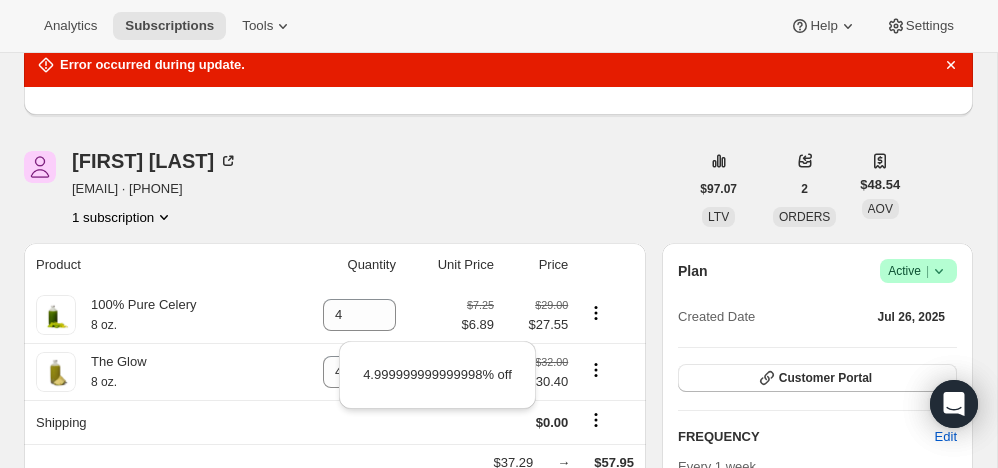 click on "[FIRST] [LAST] [EMAIL] · [PHONE] 1 subscription" at bounding box center [356, 189] 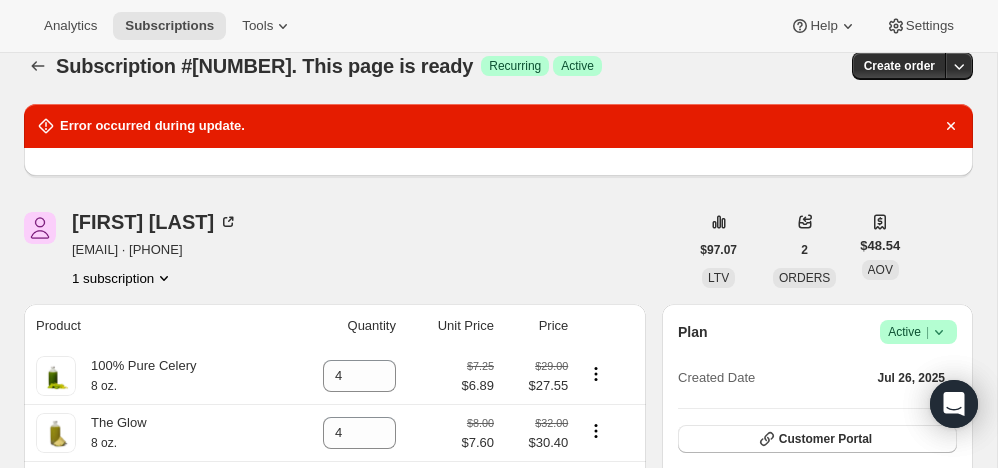 scroll, scrollTop: 0, scrollLeft: 0, axis: both 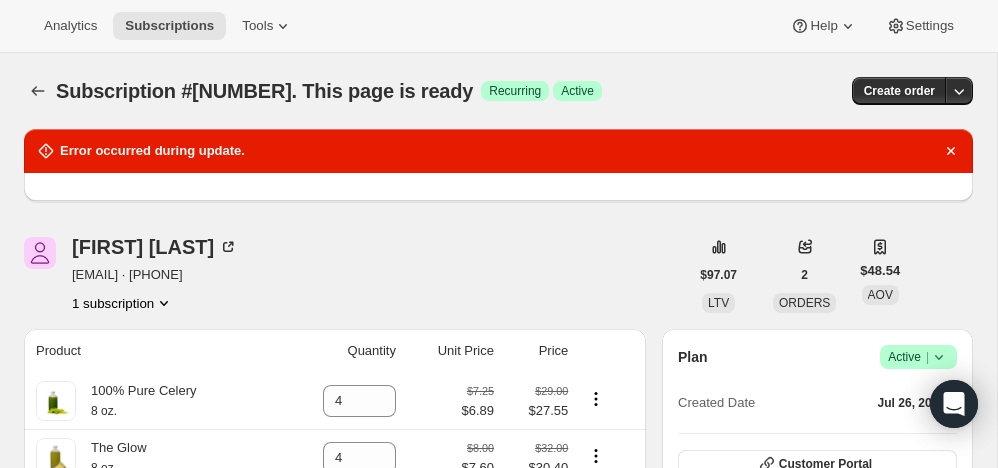 click on "[FIRST] [LAST] [EMAIL] · [PHONE] 1 subscription $[PRICE] LTV 2 ORDERS $[PRICE] AOV Product Quantity Unit Price Price 100% Pure Celery 8 oz. 4 $[PRICE] $[PRICE] $[PRICE] $[PRICE] The Glow 8 oz. 4 $[PRICE] $[PRICE] $[PRICE] $[PRICE] Shipping $[PRICE] $[PRICE] → $[PRICE] Apply discount Add product Payment attempts Order Billing date Status Fulfillment #[ORDER_ID] [DATE] · [TIME] Attention Partially complete Partially paid Attention Incomplete Unfulfilled #[ORDER_ID] [DATE] · [TIME] Complete Paid Complete Fulfilled Timeline [DATE] [FIRST] [LAST] added 1 100% Pure Celery - 8 oz. via Admin. [TIME] [DATE] Order processed successfully. View order [TIME] [DATE] Subscription reminder email sent via Awtomic email, Awtomic SMS. [TIME] [DATE] [FIRST] [LAST] created the subscription order. View order [TIME] Plan Success Active | Created Date [DATE] Customer Portal FREQUENCY Edit Every 1 week LAST ORDER #[ORDER_ID] [DATE] Attention Incomplete Unfulfilled NEXT BILLING DATE" at bounding box center (490, 839) 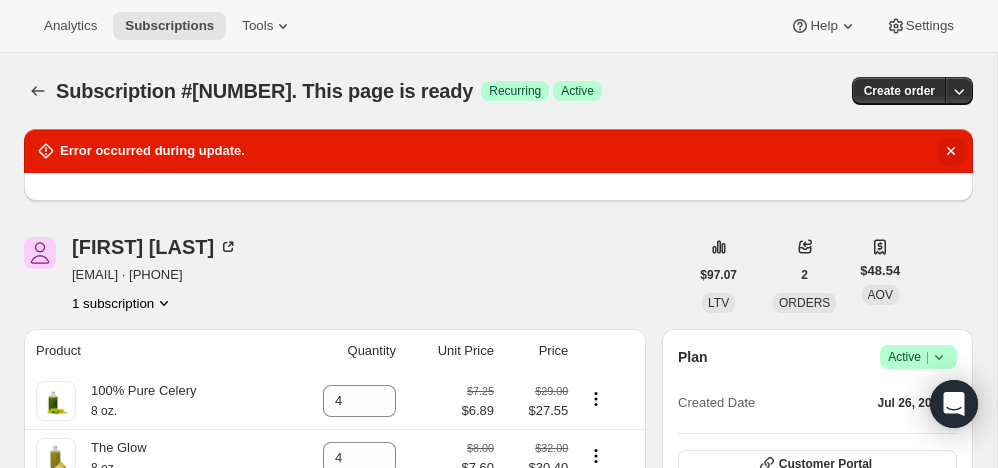 click 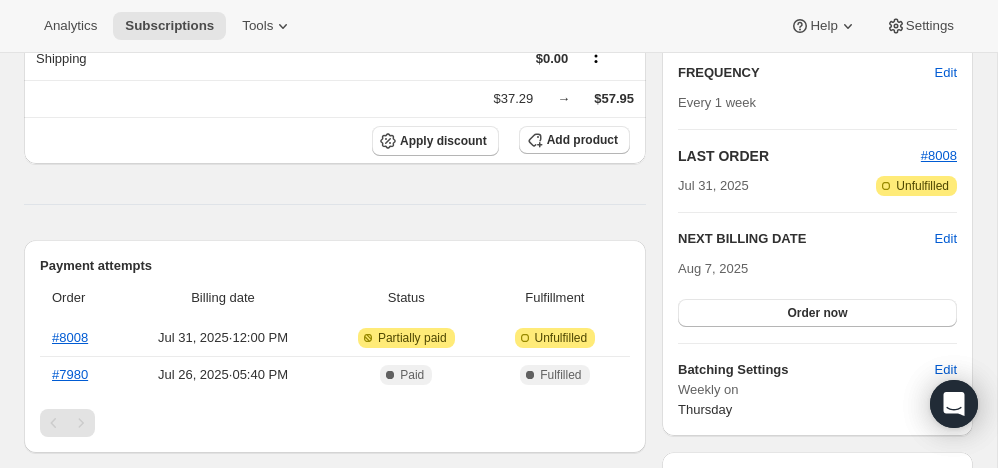 scroll, scrollTop: 0, scrollLeft: 0, axis: both 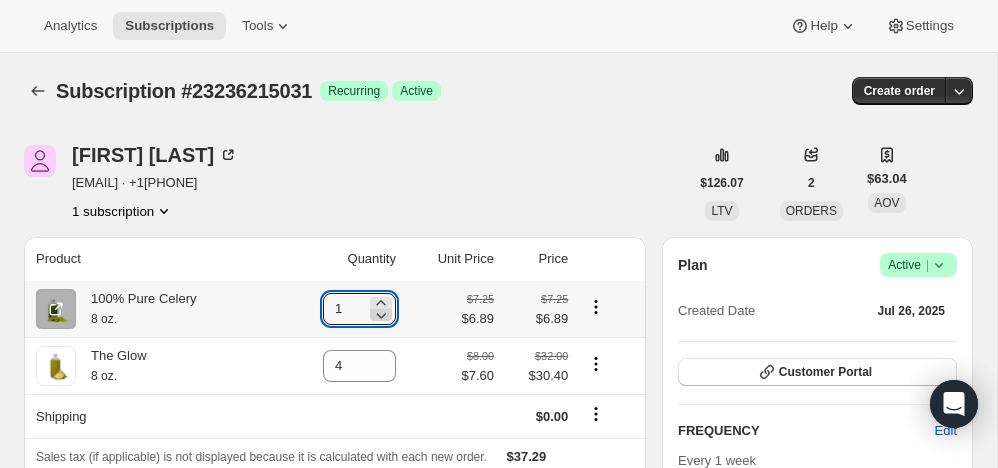 click 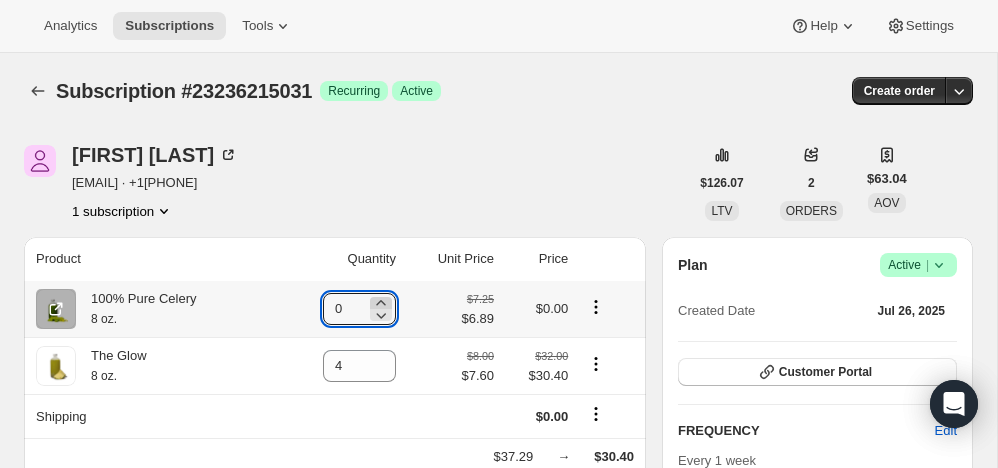click 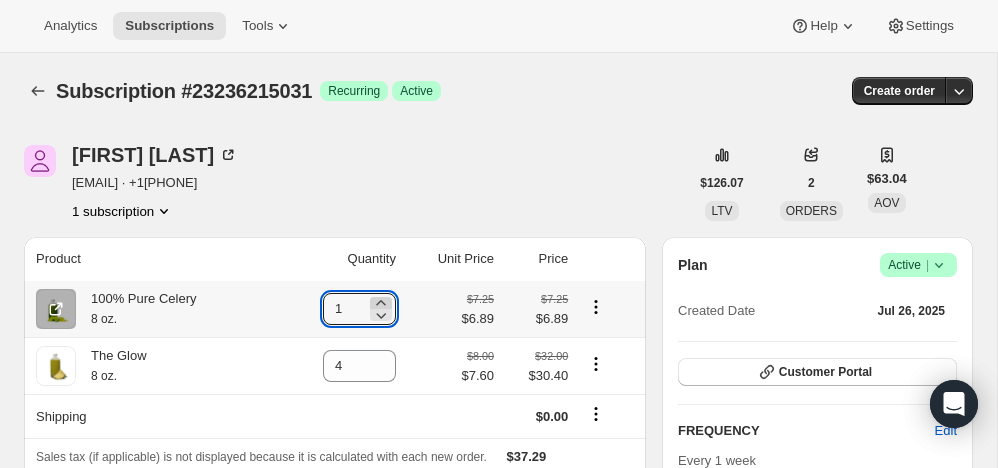 click 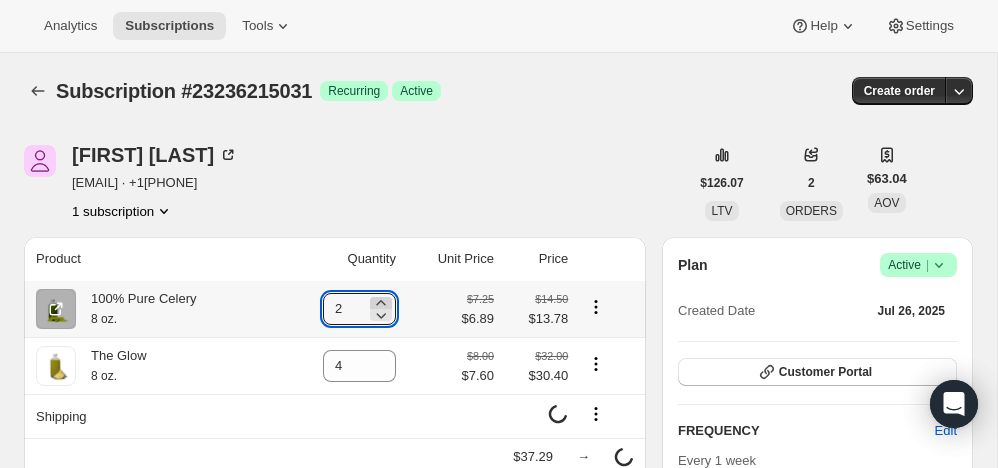 click 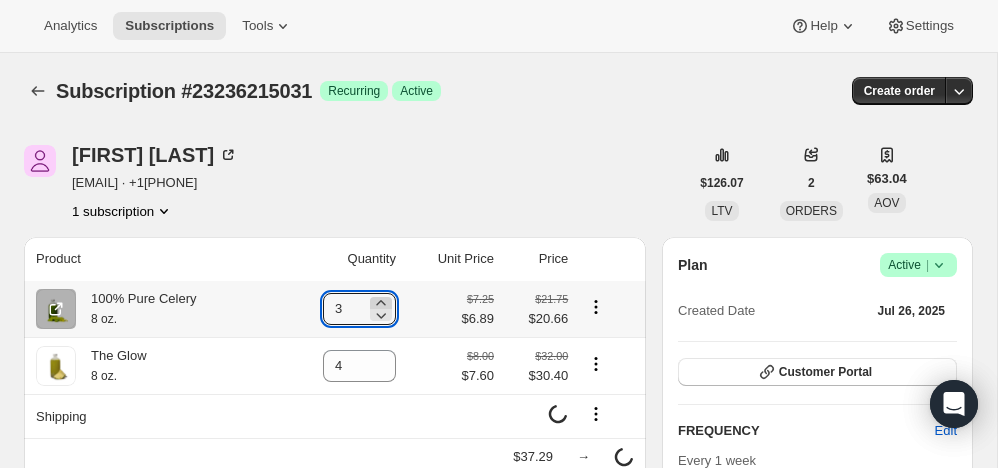 click 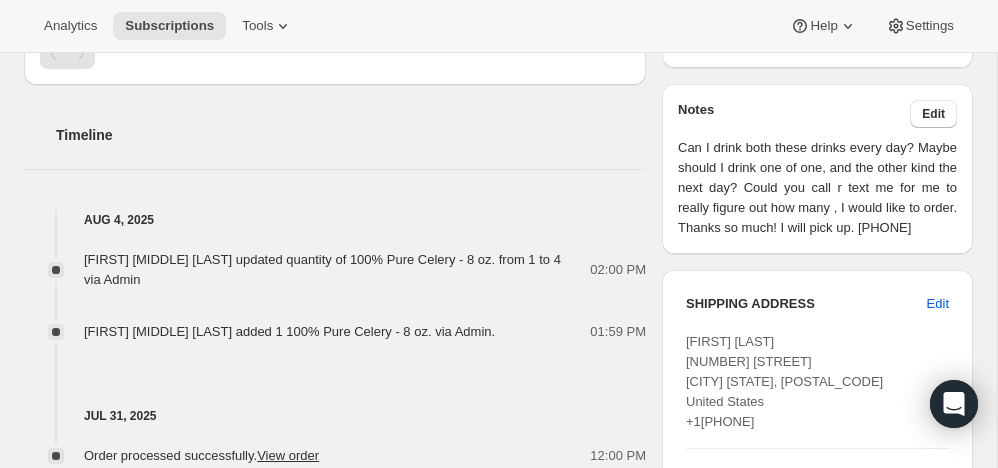 scroll, scrollTop: 0, scrollLeft: 0, axis: both 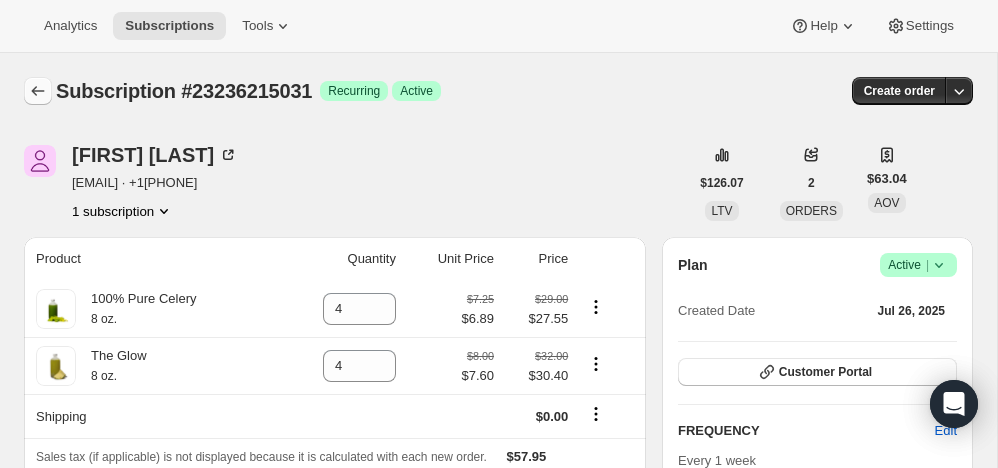 click 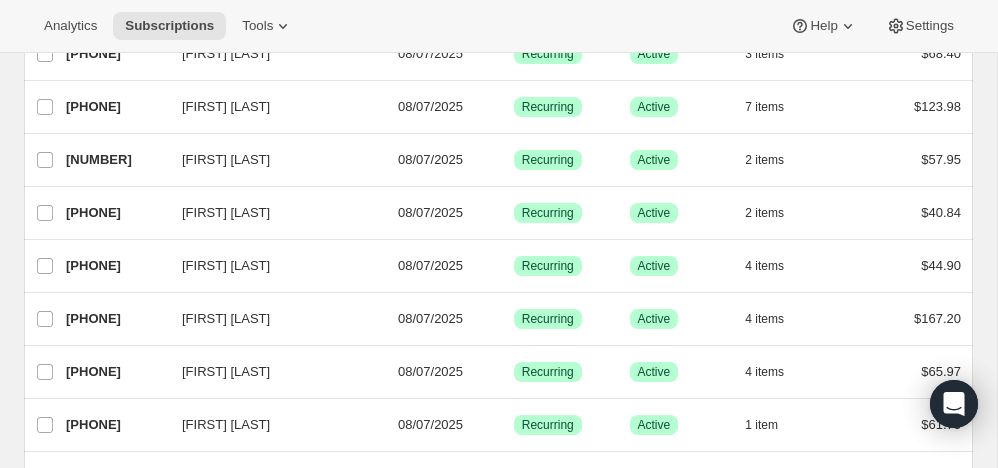 scroll, scrollTop: 273, scrollLeft: 0, axis: vertical 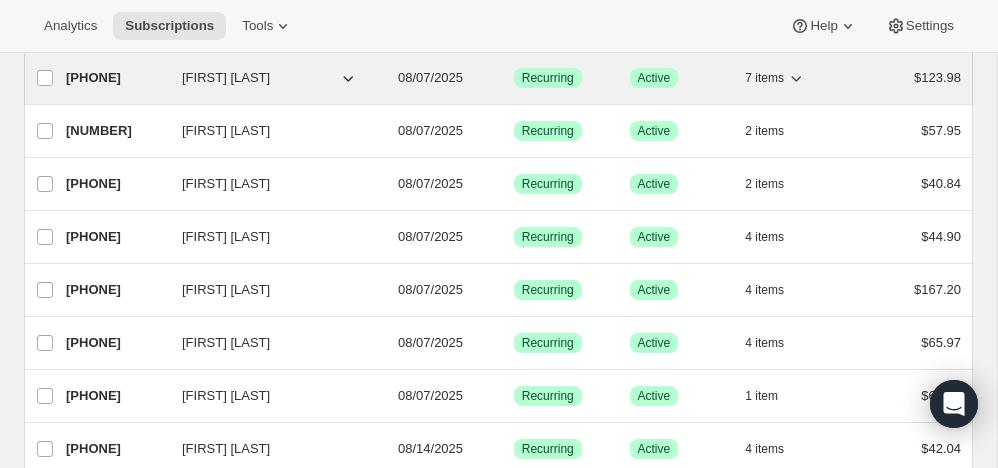 click on "14056554743 Ginny Henry 08/07/2025 Success Recurring Success Active 7   items $123.98" at bounding box center [513, 78] 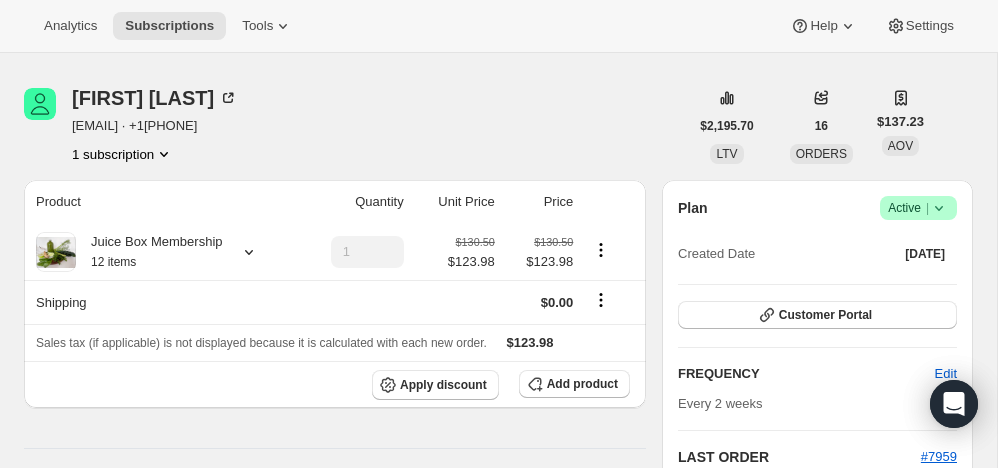 scroll, scrollTop: 19, scrollLeft: 0, axis: vertical 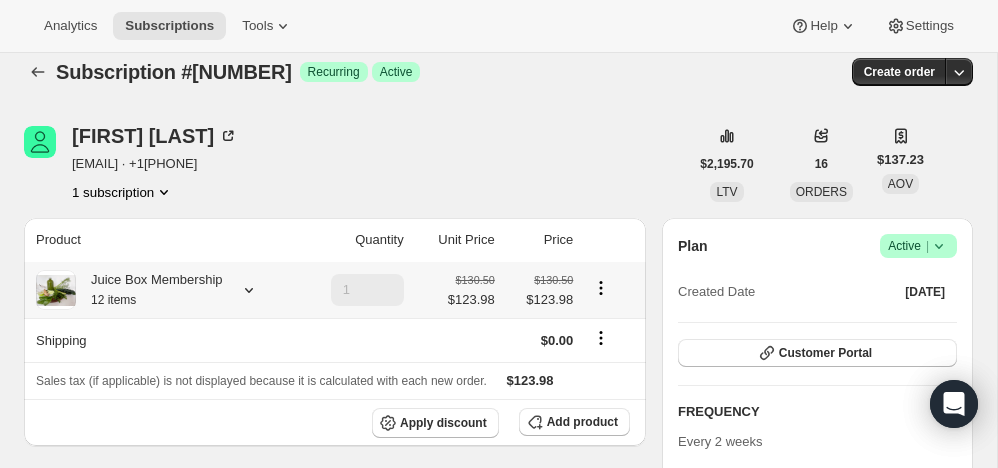 click 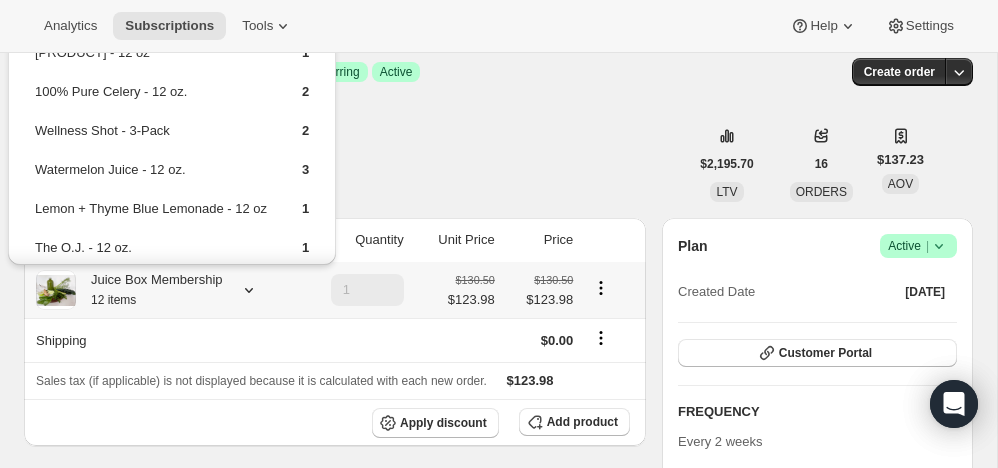 scroll, scrollTop: 0, scrollLeft: 0, axis: both 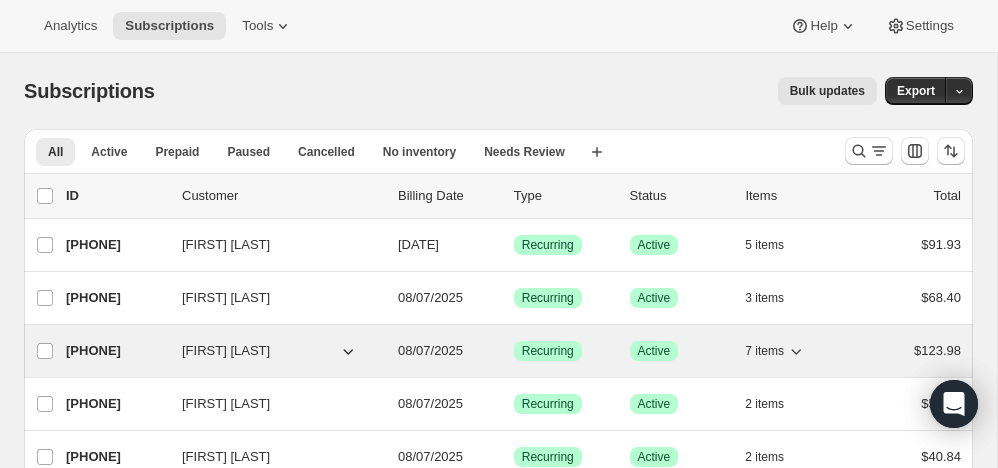 click on "7   items" at bounding box center (764, 351) 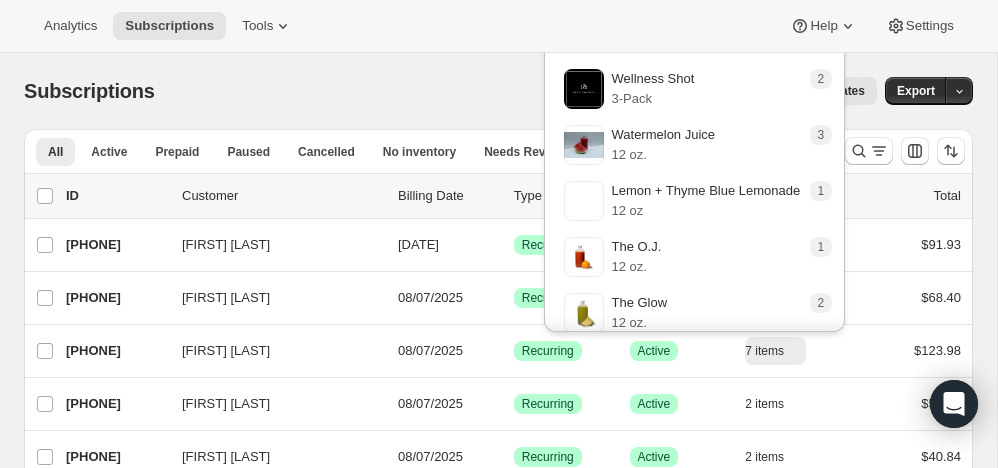 scroll, scrollTop: 100, scrollLeft: 0, axis: vertical 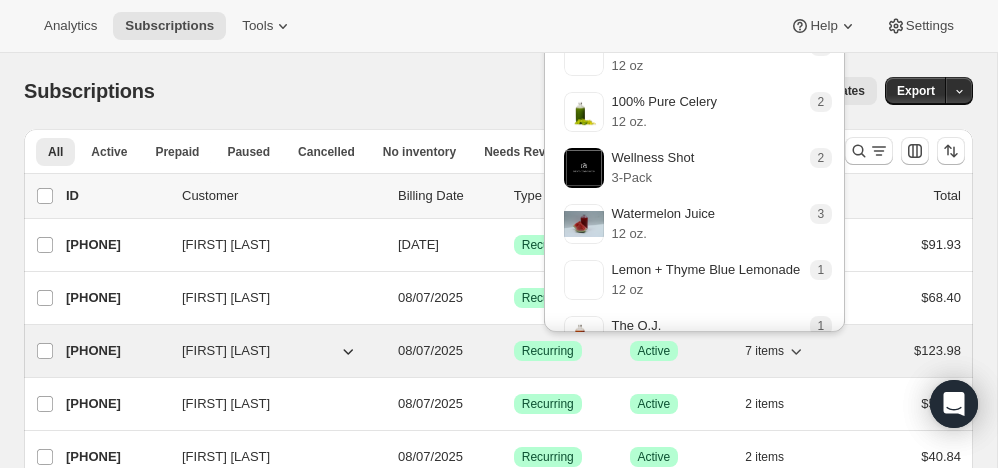 click 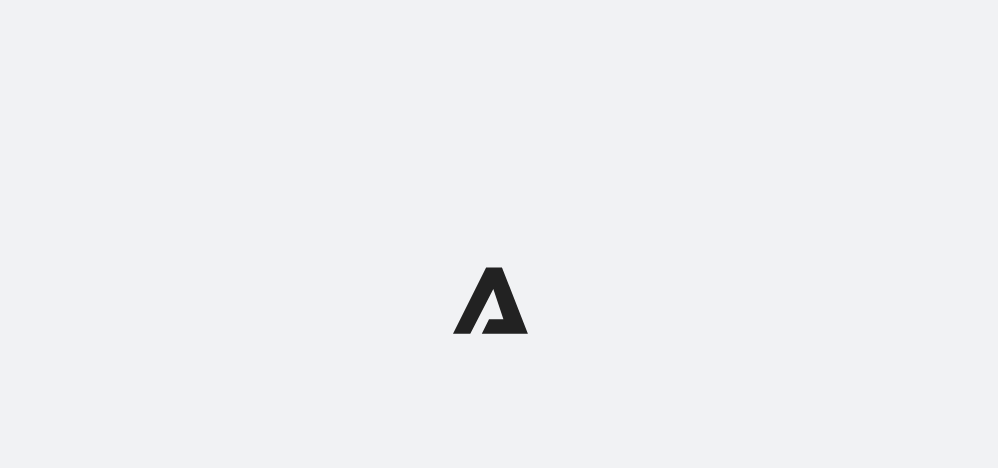 scroll, scrollTop: 0, scrollLeft: 0, axis: both 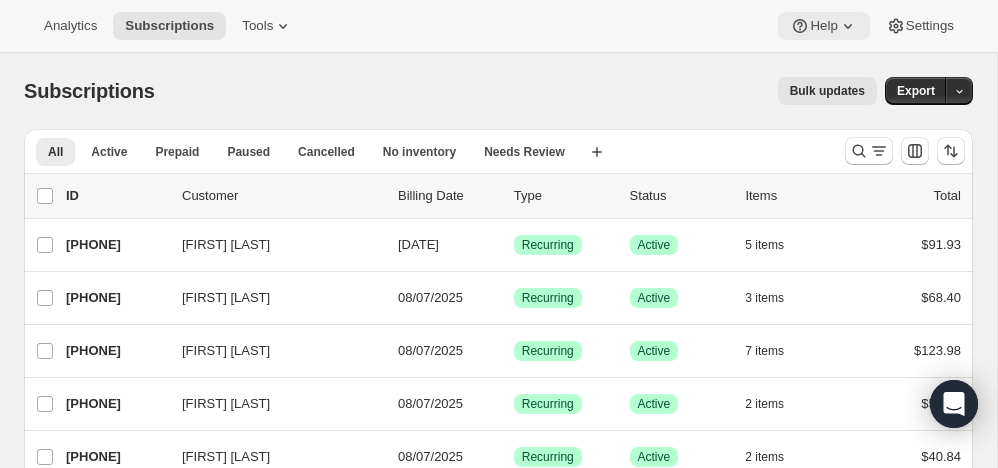 click on "Help" at bounding box center (823, 26) 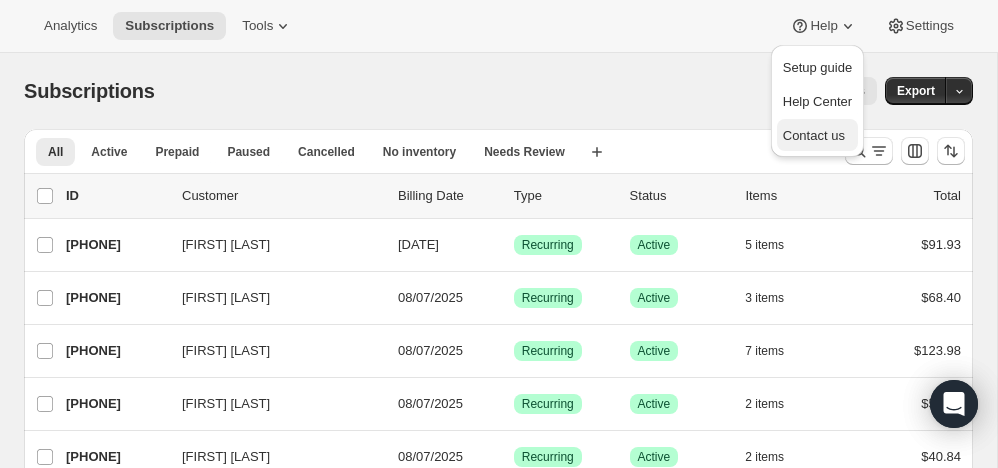 click on "Contact us" at bounding box center [814, 135] 